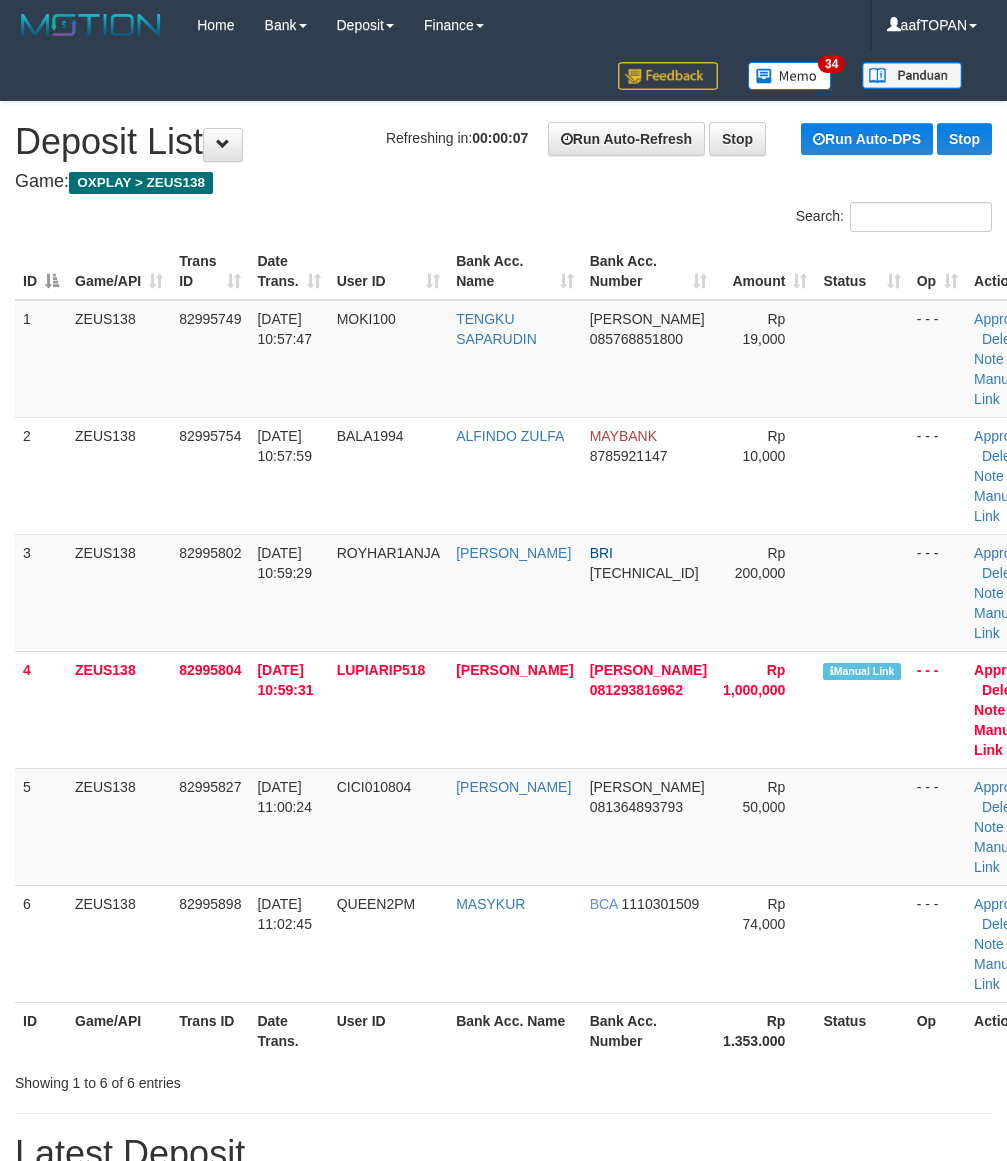 scroll, scrollTop: 0, scrollLeft: 0, axis: both 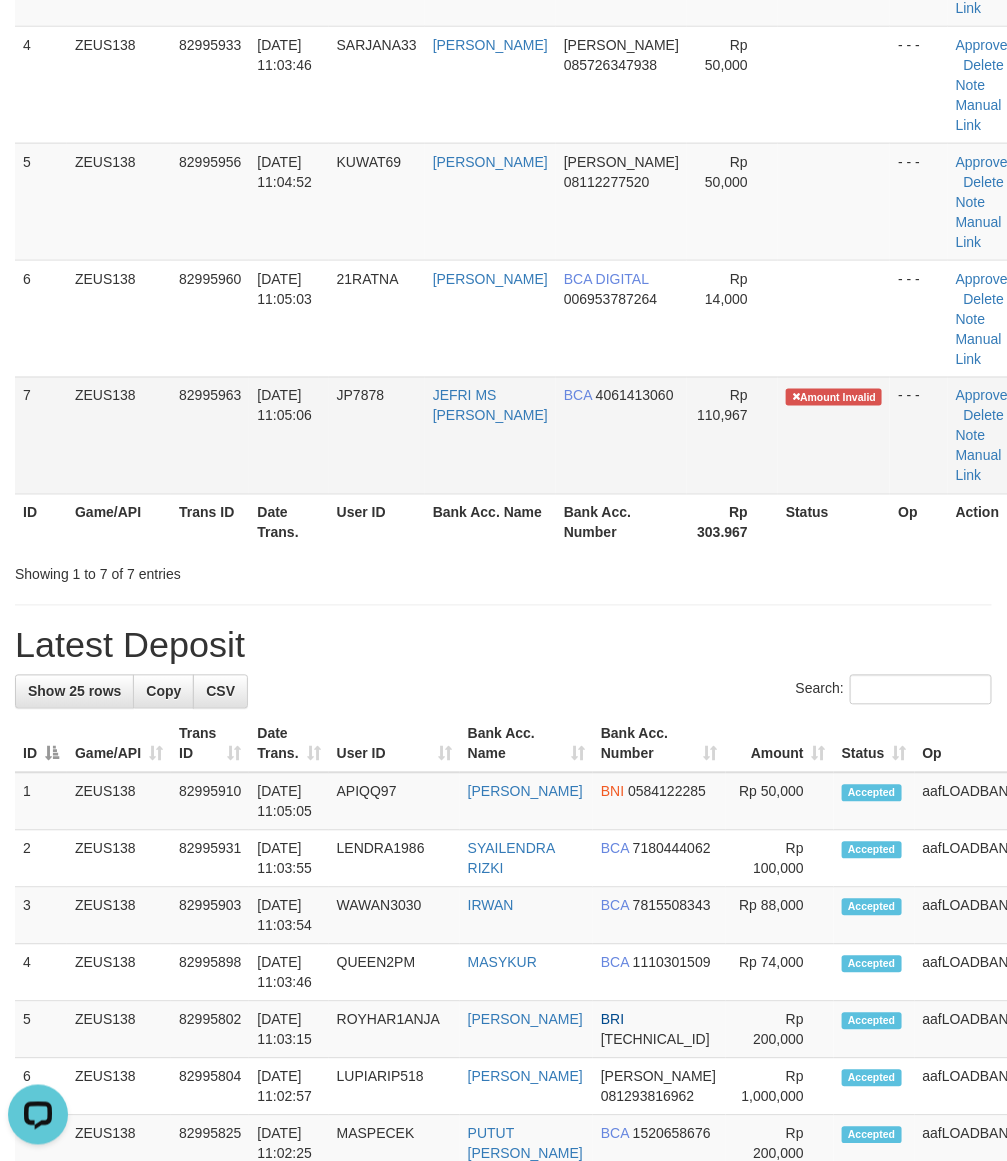 click on "JEFRI MS BADARUDDI" at bounding box center (490, 435) 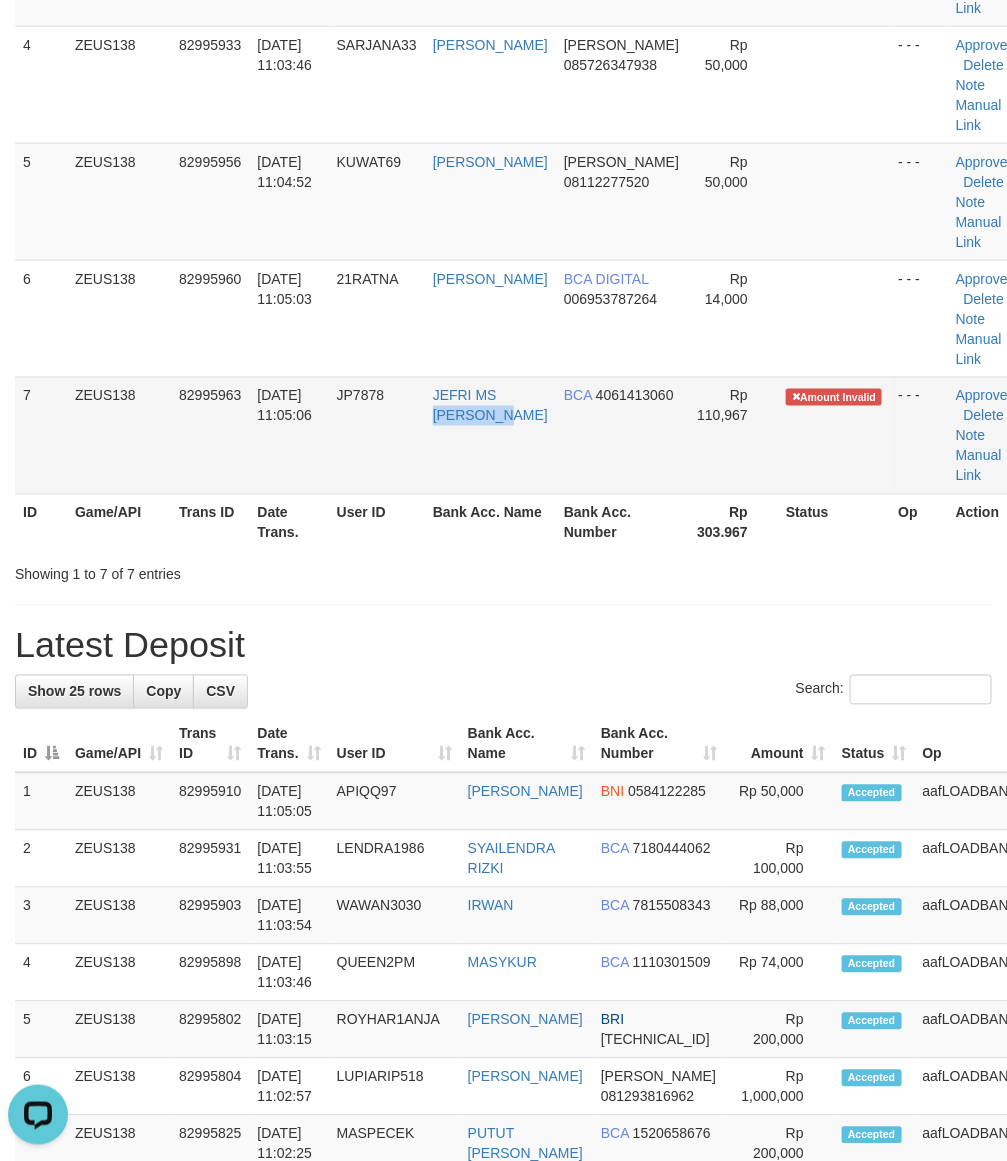 click on "JEFRI MS [PERSON_NAME]" at bounding box center [490, 435] 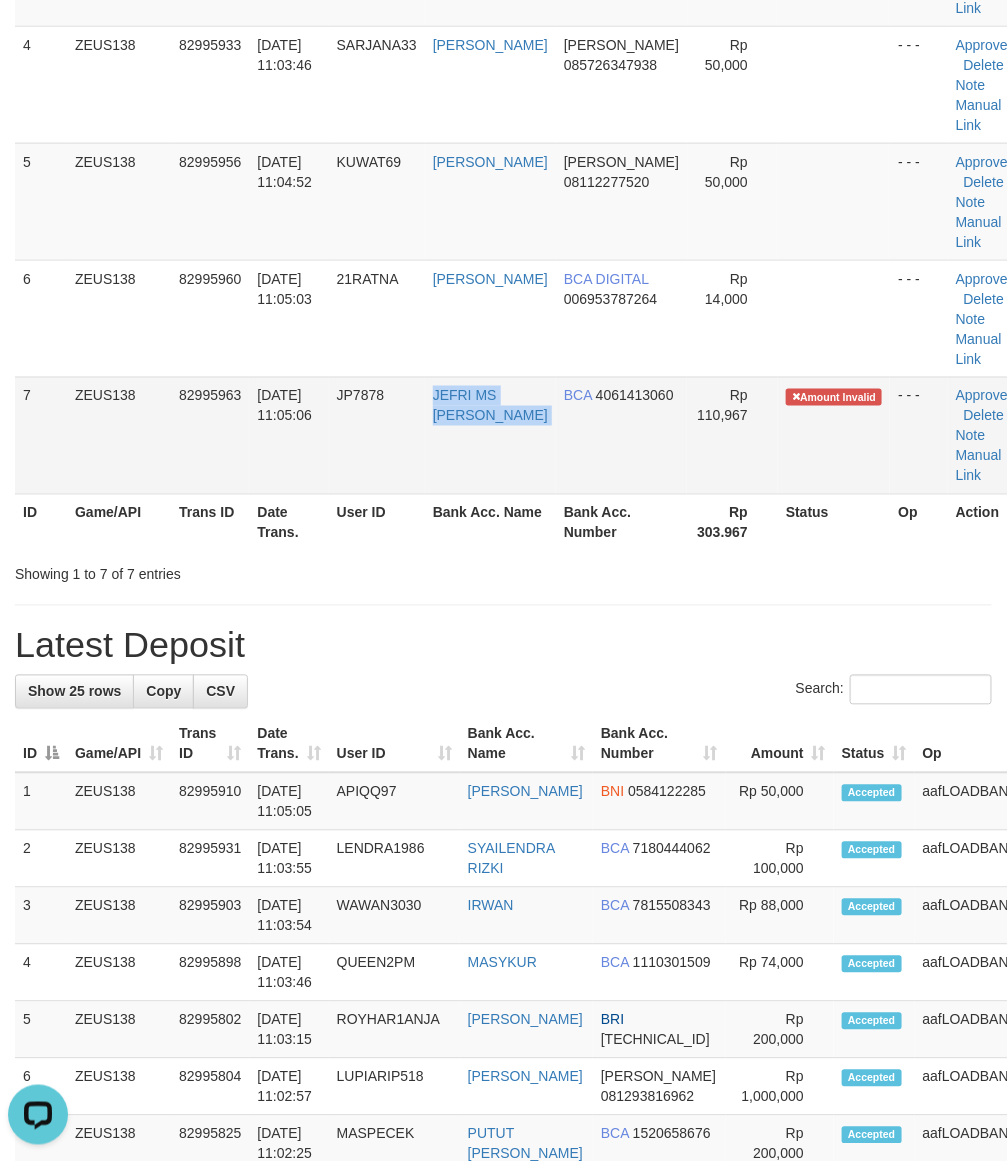 click on "JEFRI MS [PERSON_NAME]" at bounding box center (490, 435) 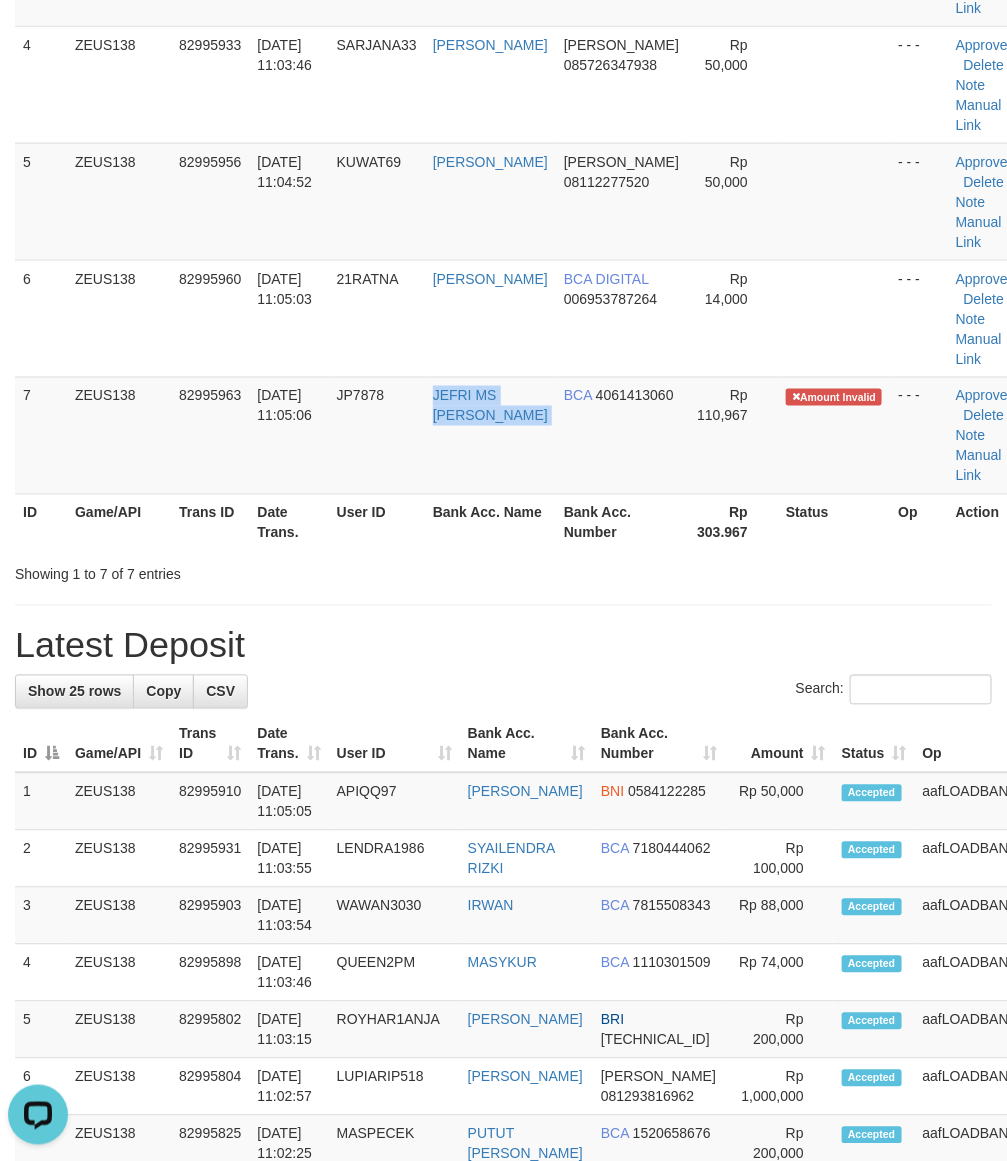 copy on "JEFRI MS [PERSON_NAME]" 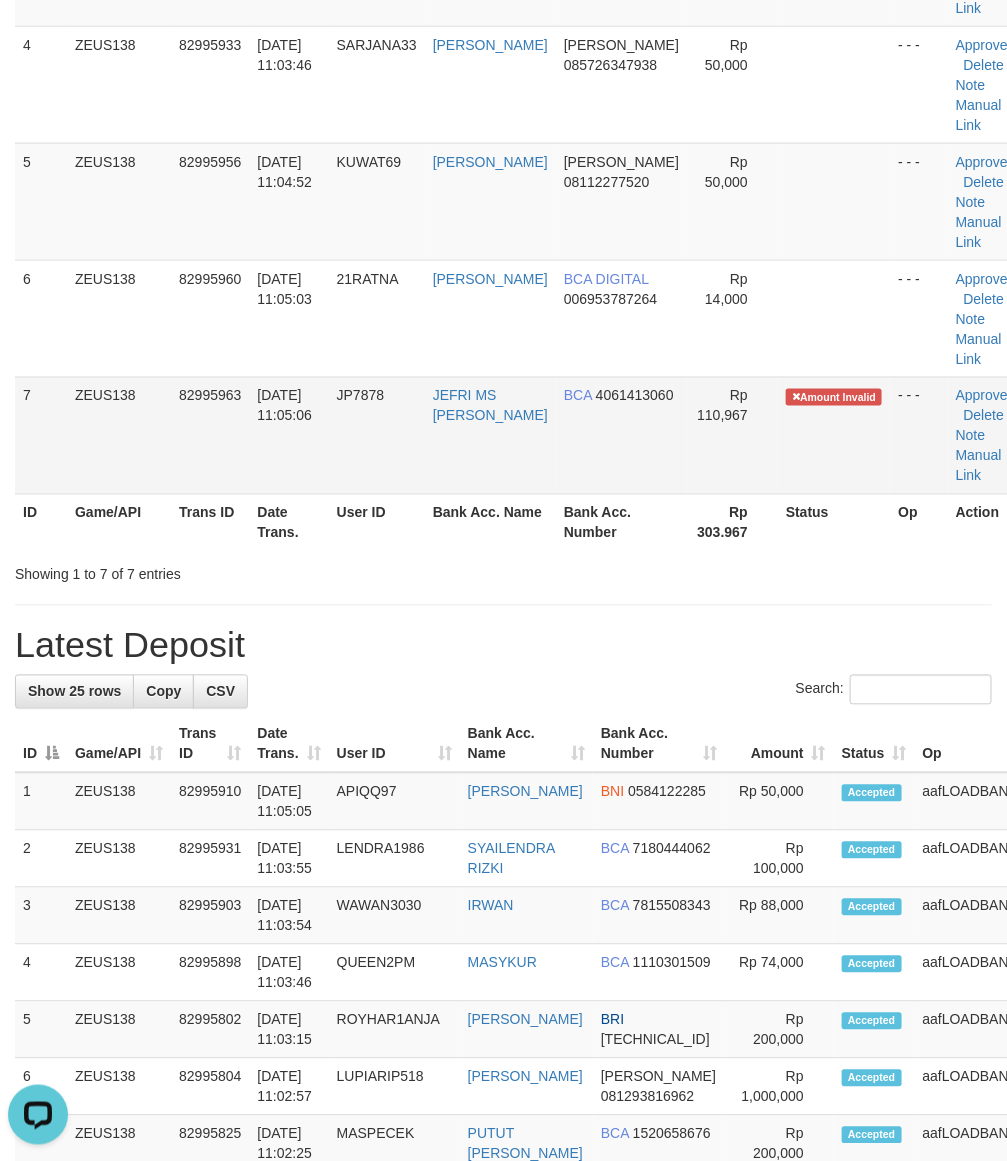 click on "JP7878" at bounding box center [377, 435] 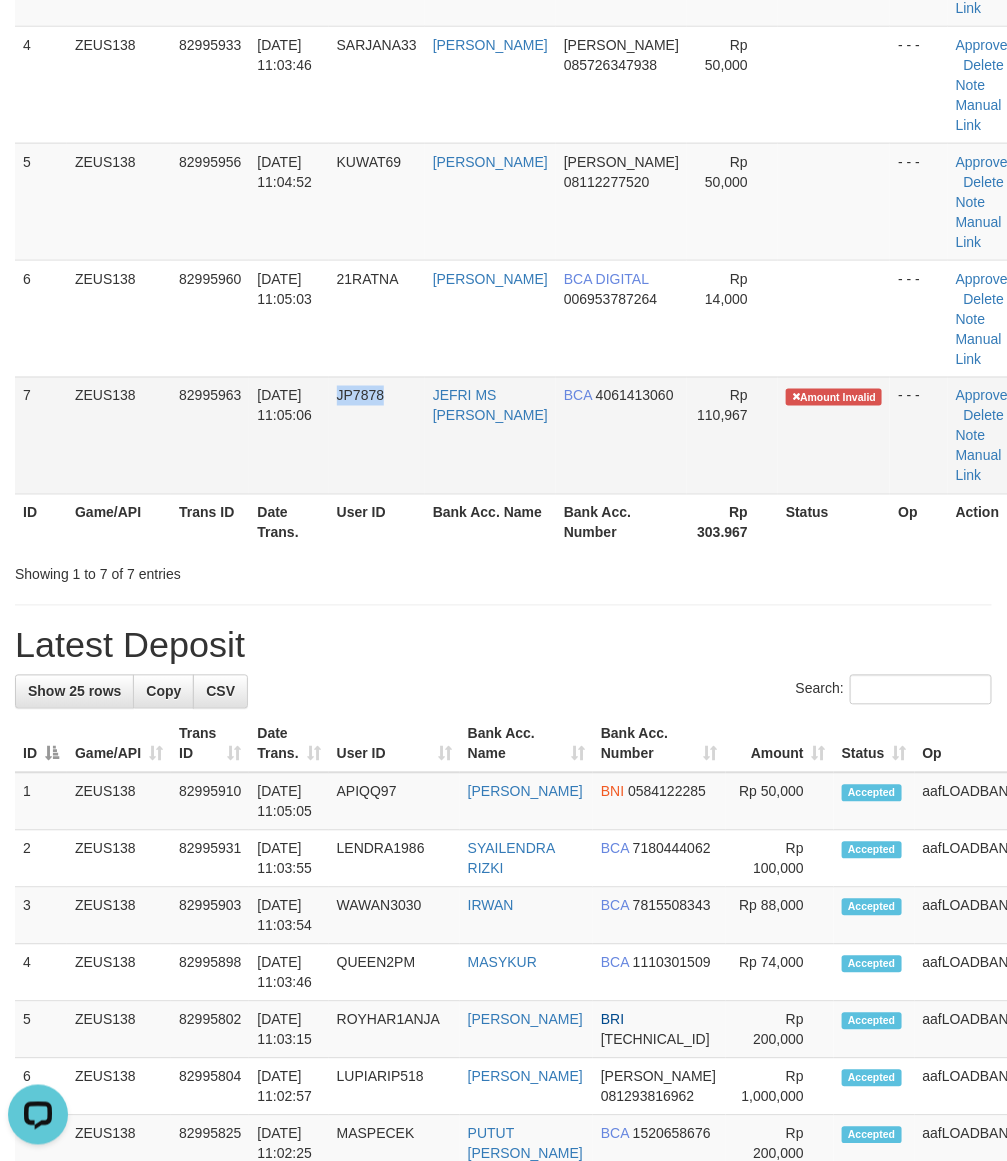 click on "JP7878" at bounding box center [377, 435] 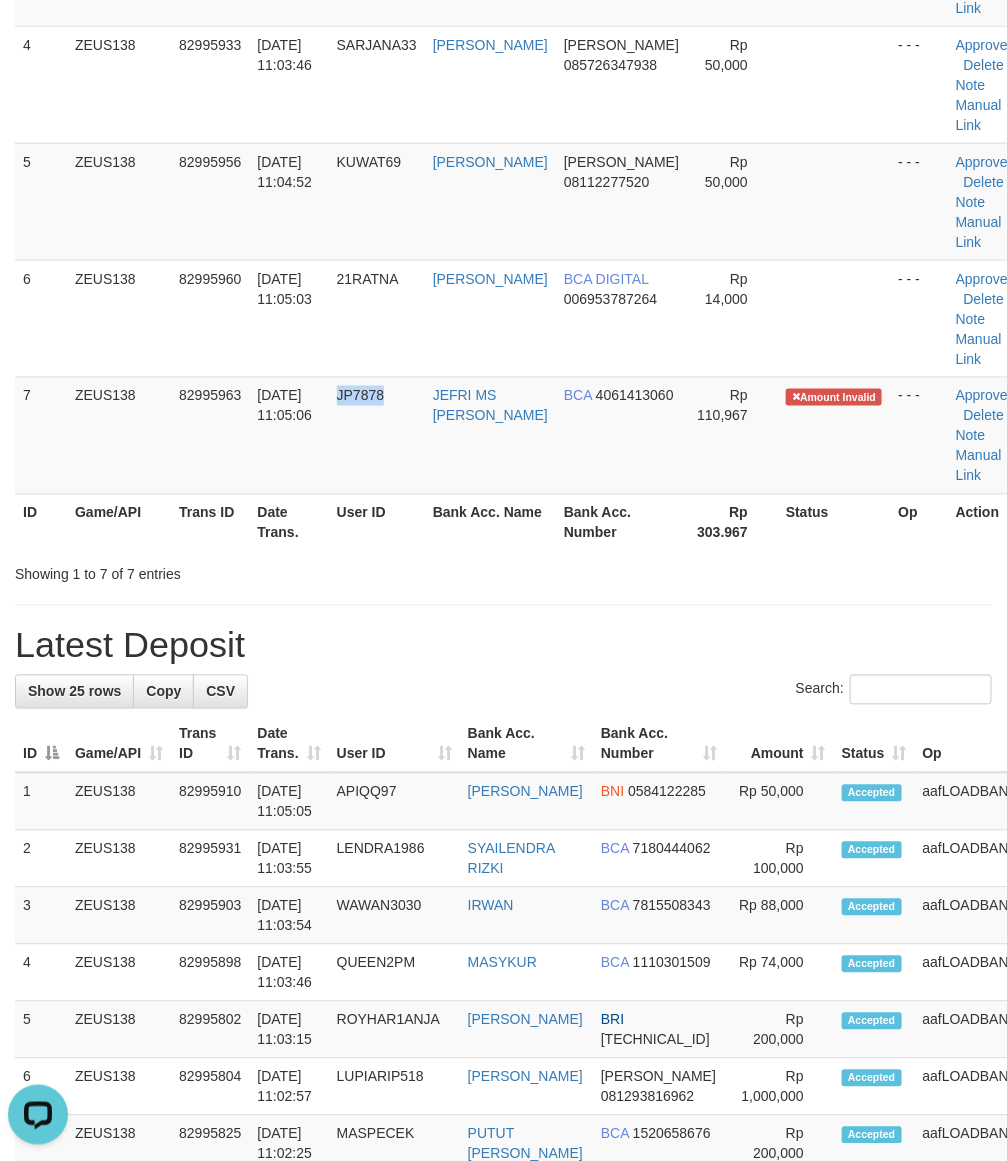 copy on "JP7878" 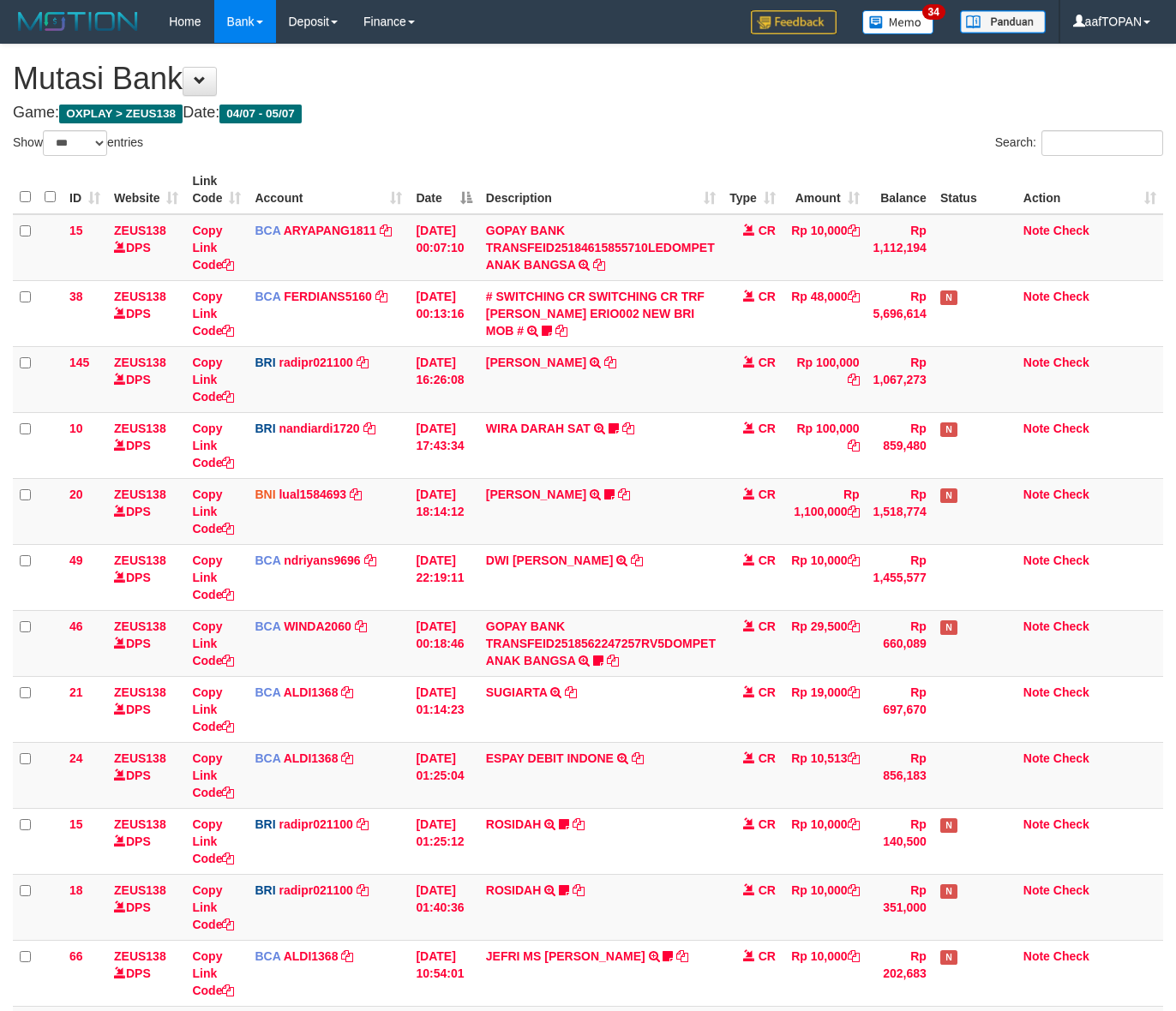 select on "***" 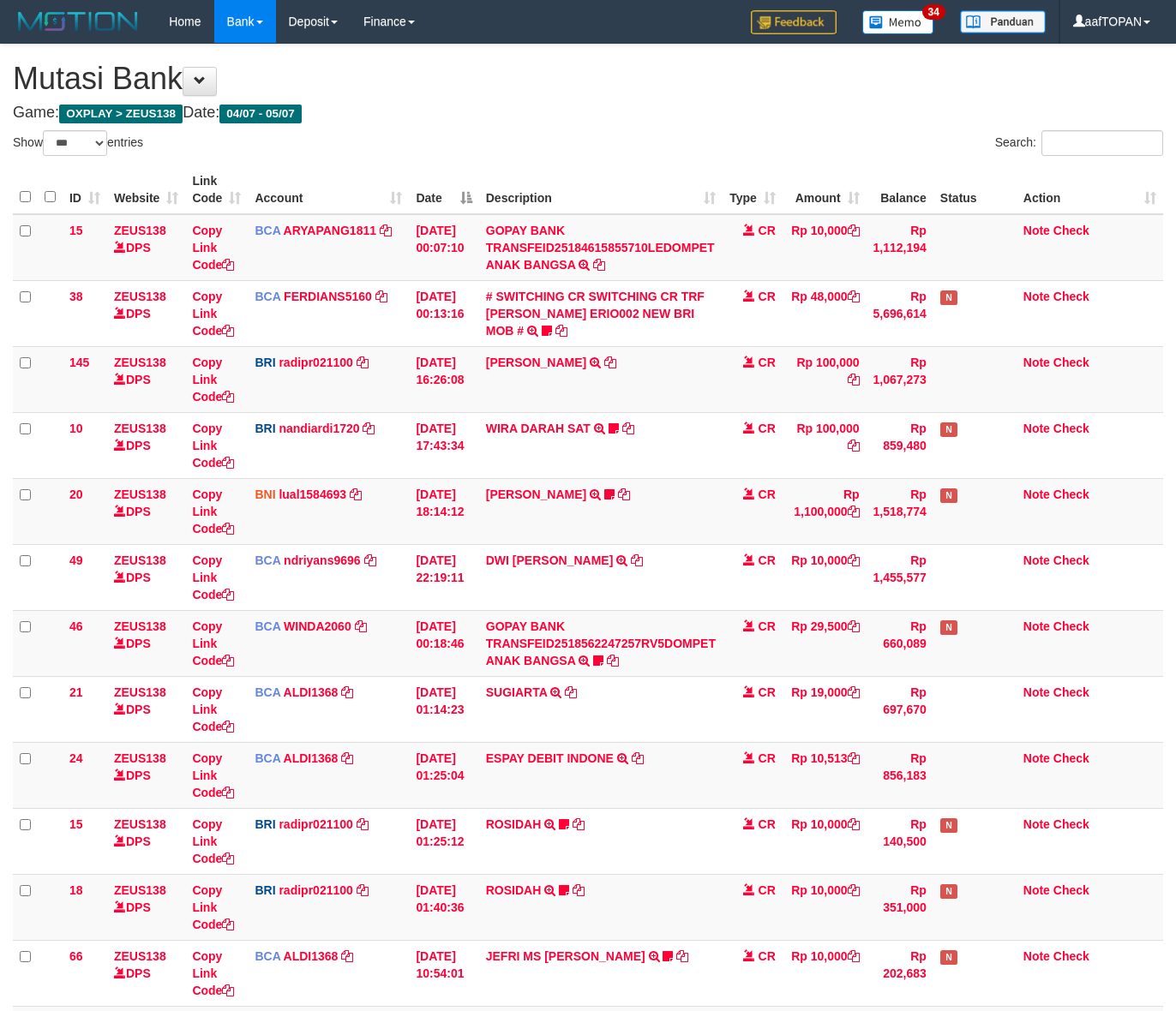 scroll, scrollTop: 142, scrollLeft: 0, axis: vertical 